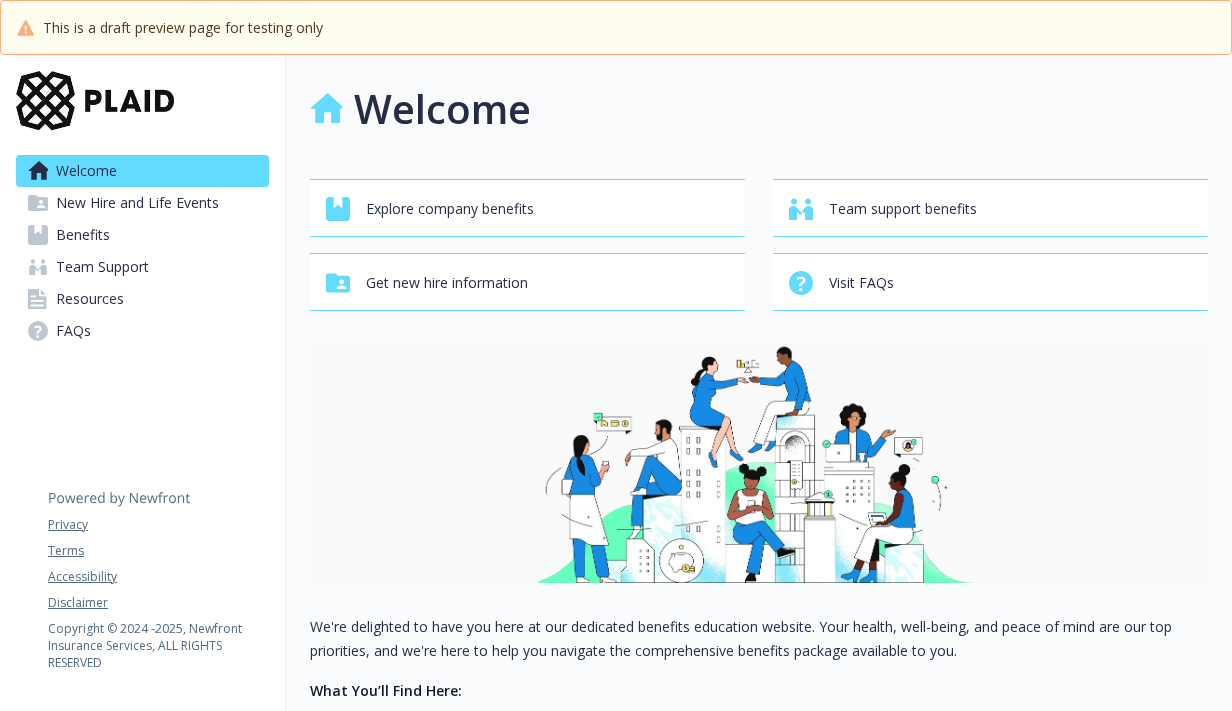 scroll, scrollTop: 0, scrollLeft: 0, axis: both 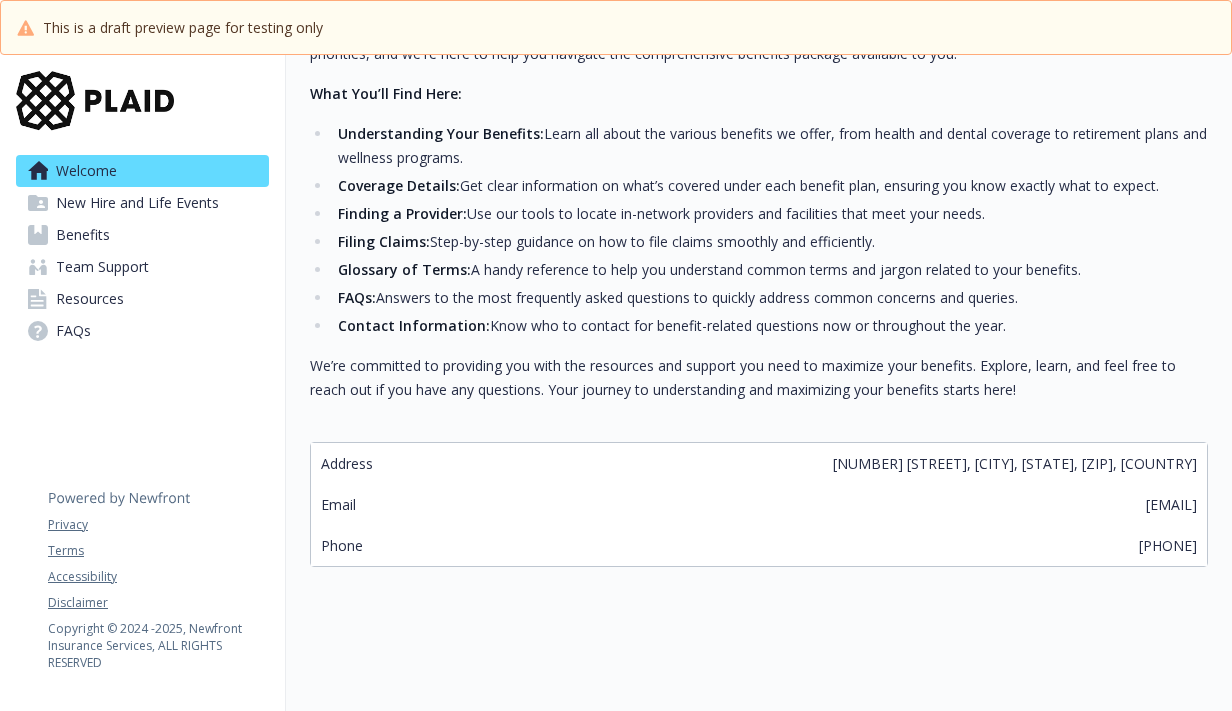 click on "Benefits" at bounding box center (83, 235) 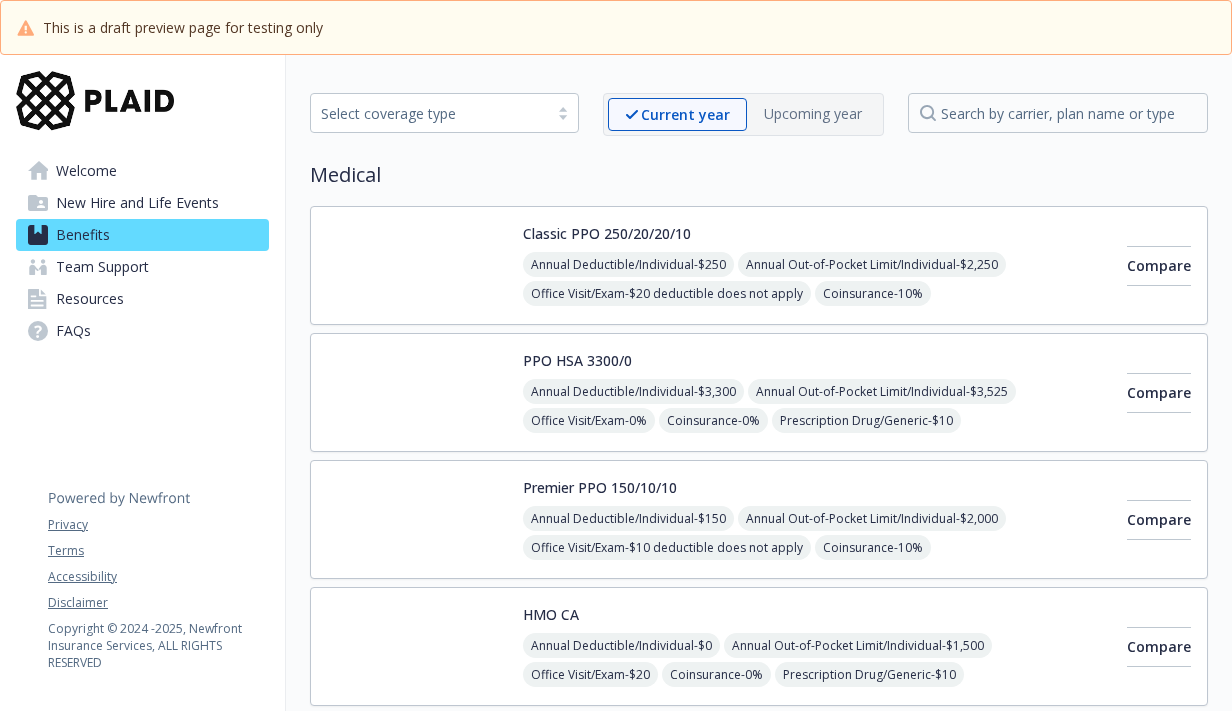 scroll, scrollTop: 0, scrollLeft: 0, axis: both 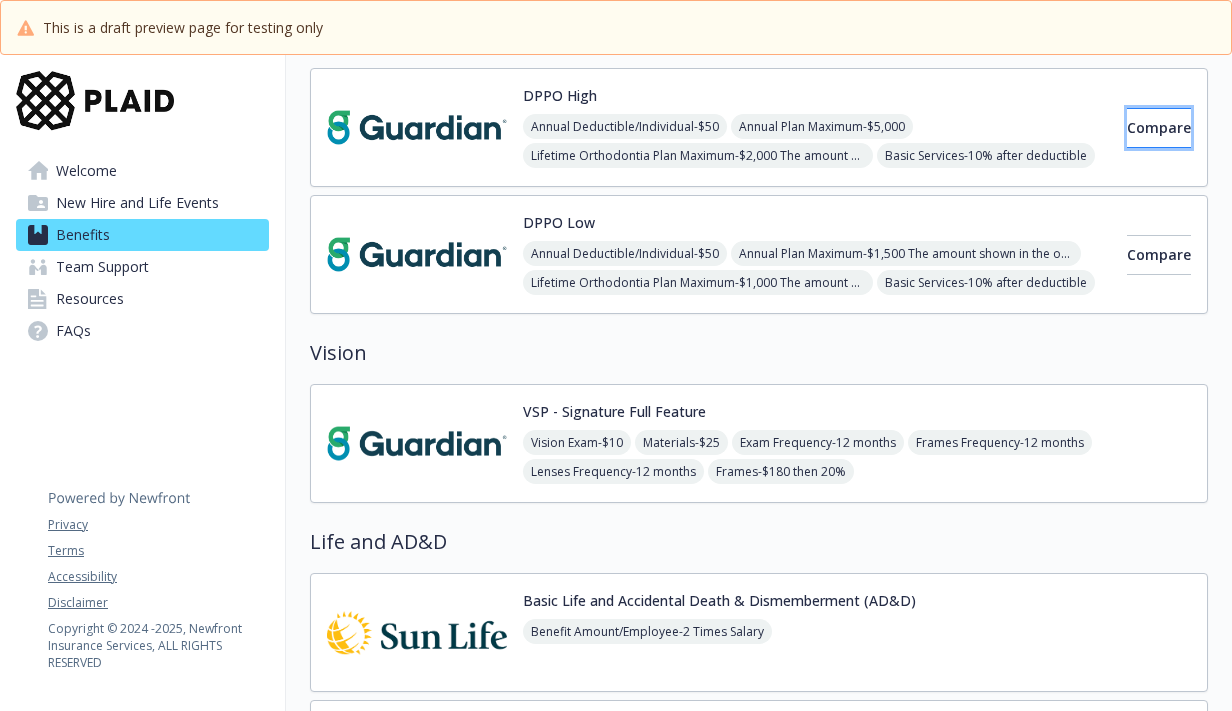 click on "Compare" at bounding box center [1159, 127] 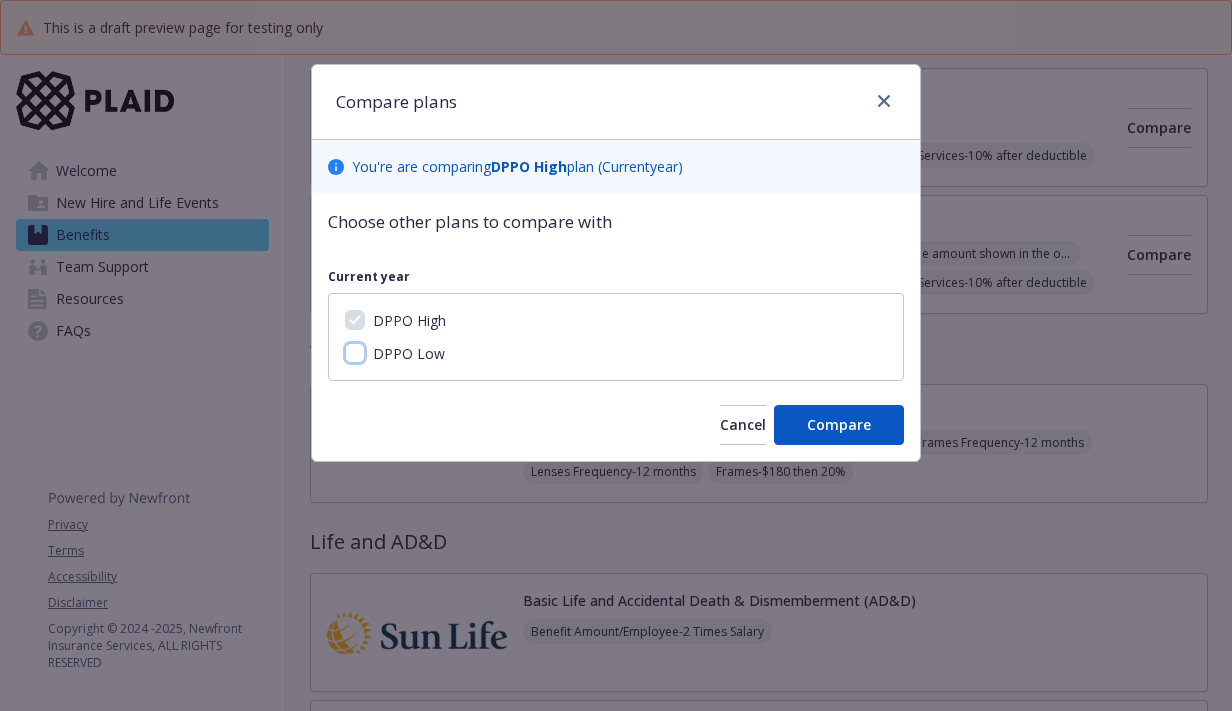 click on "DPPO Low" at bounding box center [355, 353] 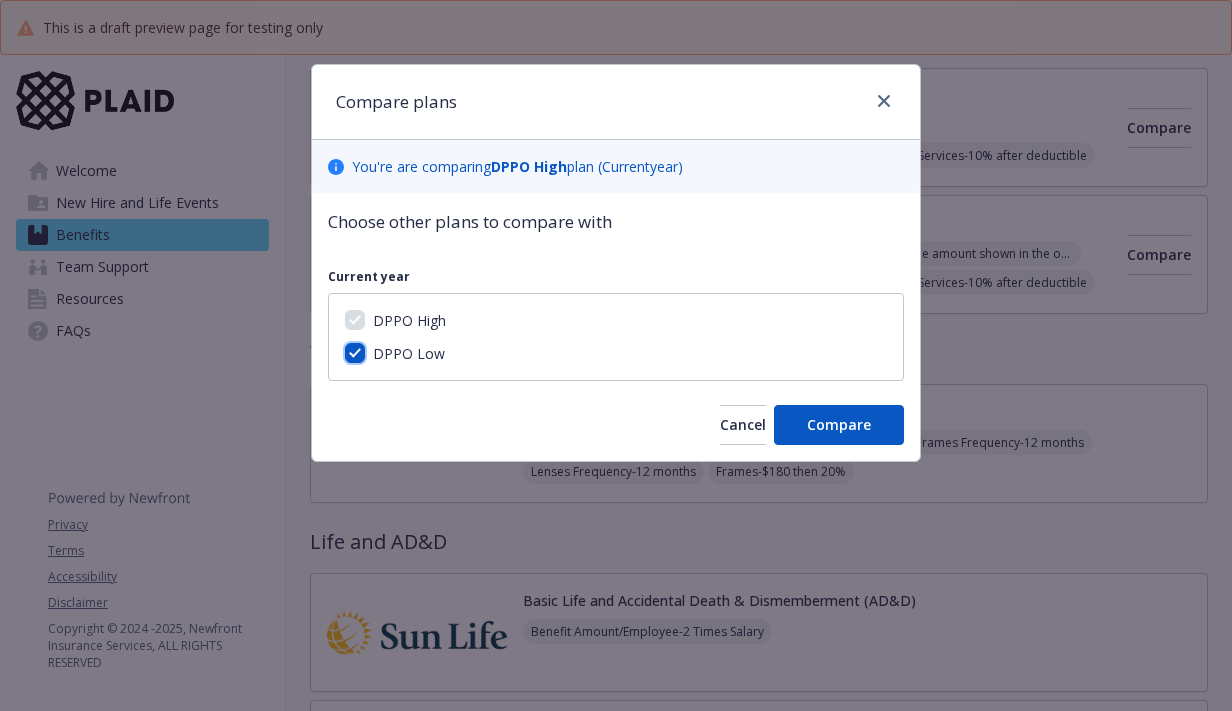 checkbox on "true" 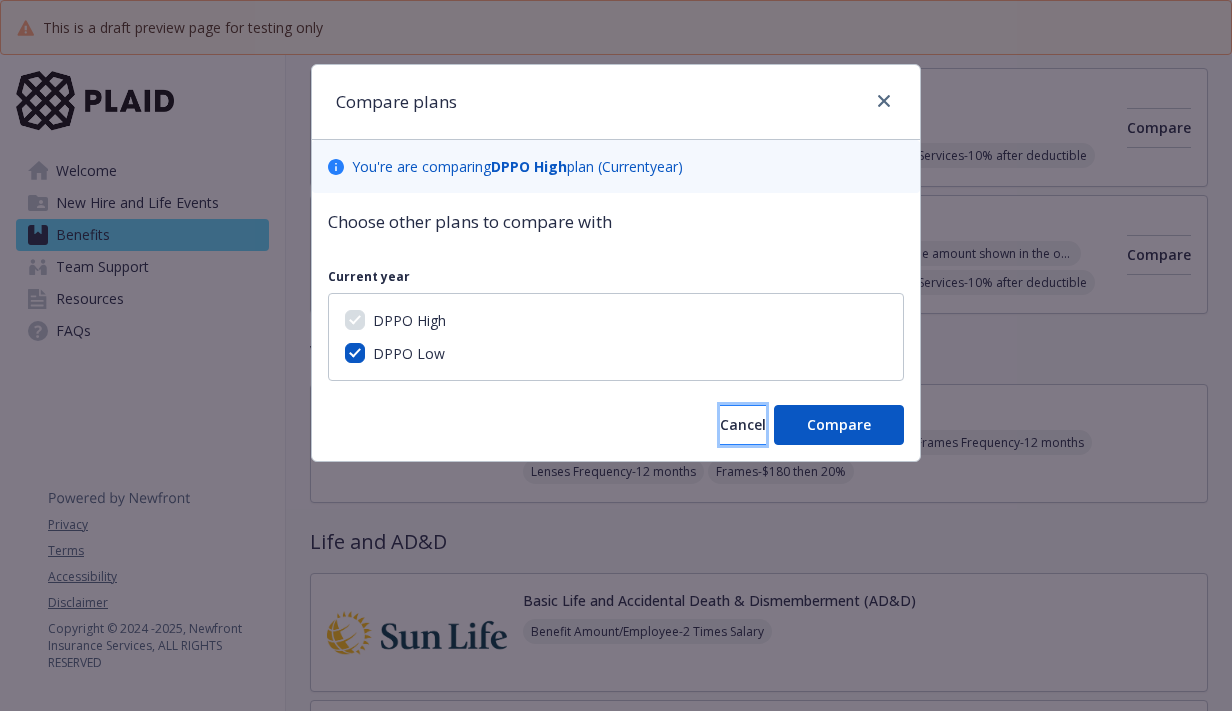 click on "Cancel" at bounding box center [743, 424] 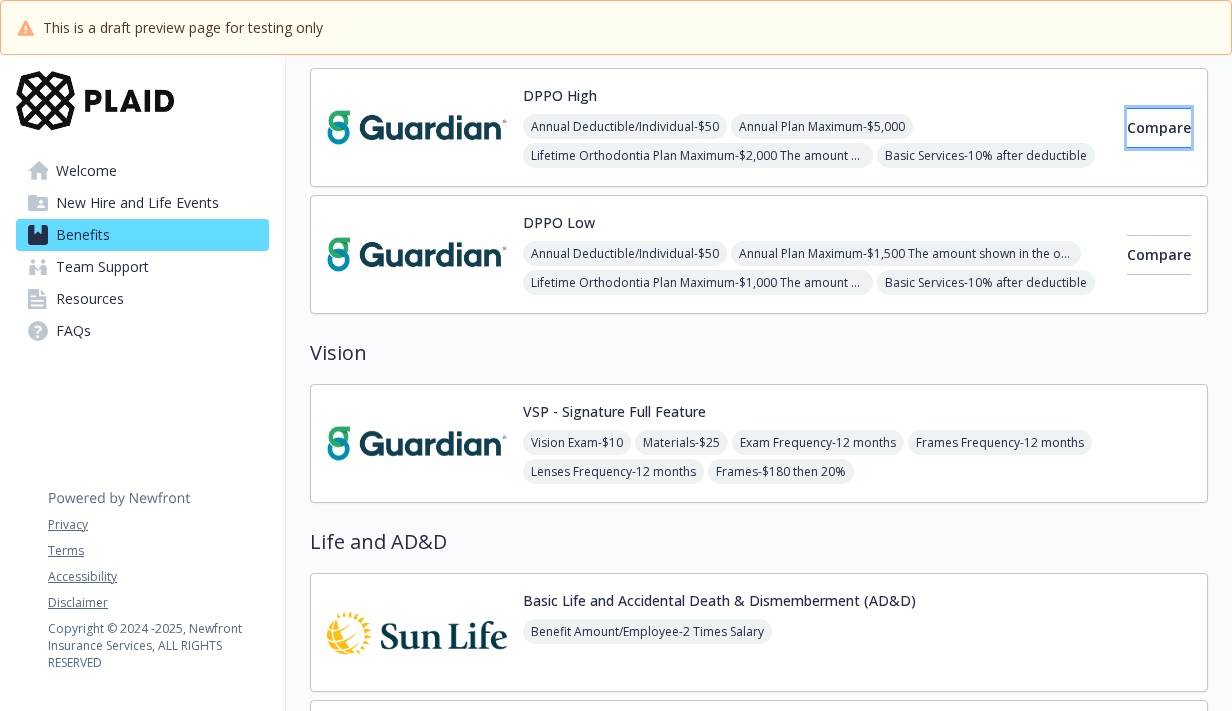 click on "Compare" at bounding box center (1159, 128) 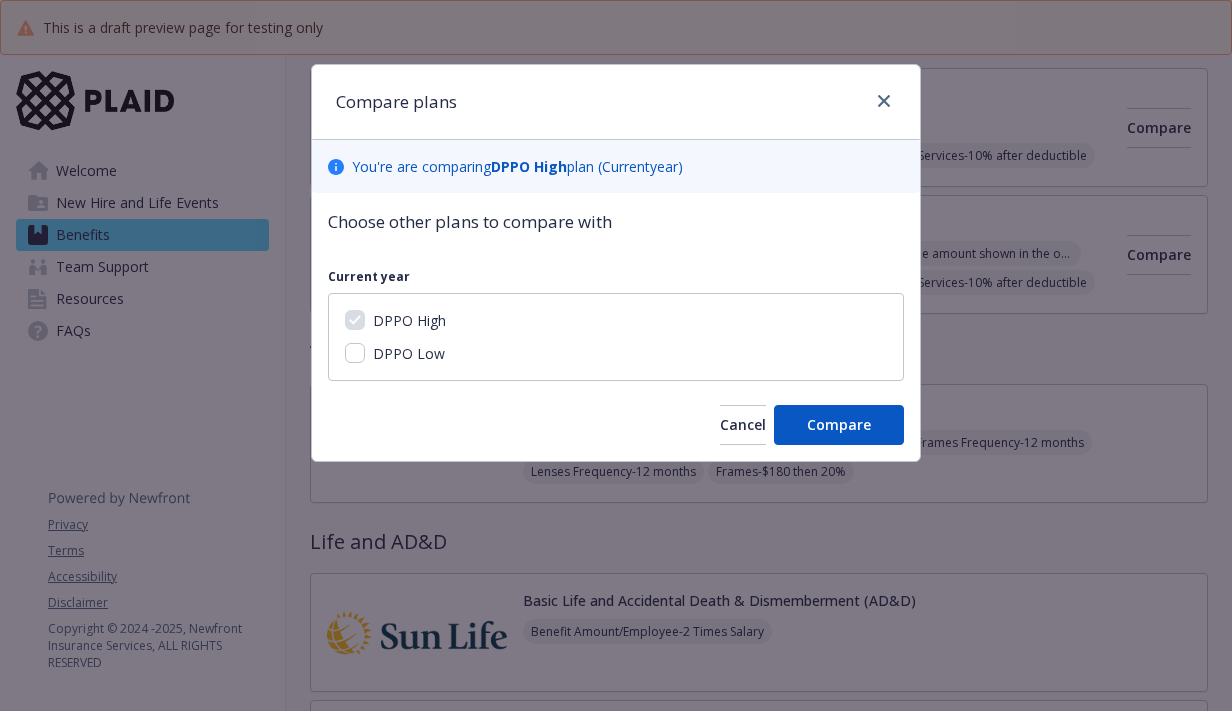 click on "DPPO Low" at bounding box center (409, 353) 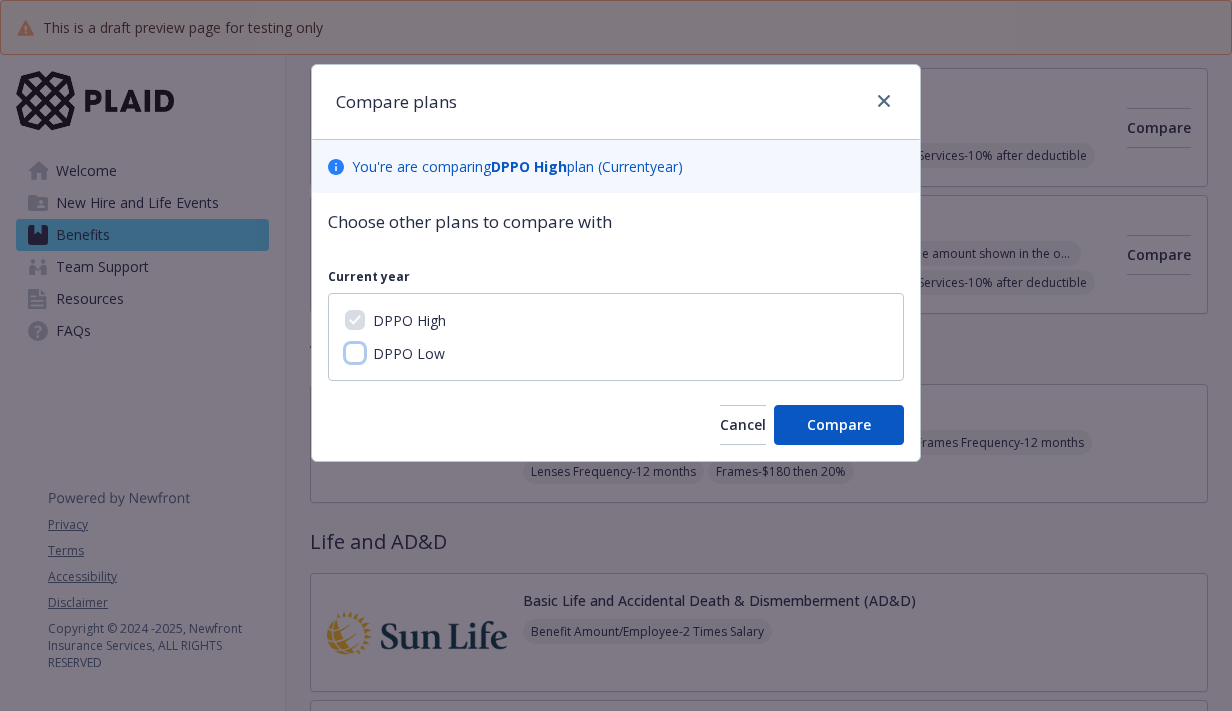 click on "DPPO Low" at bounding box center (355, 353) 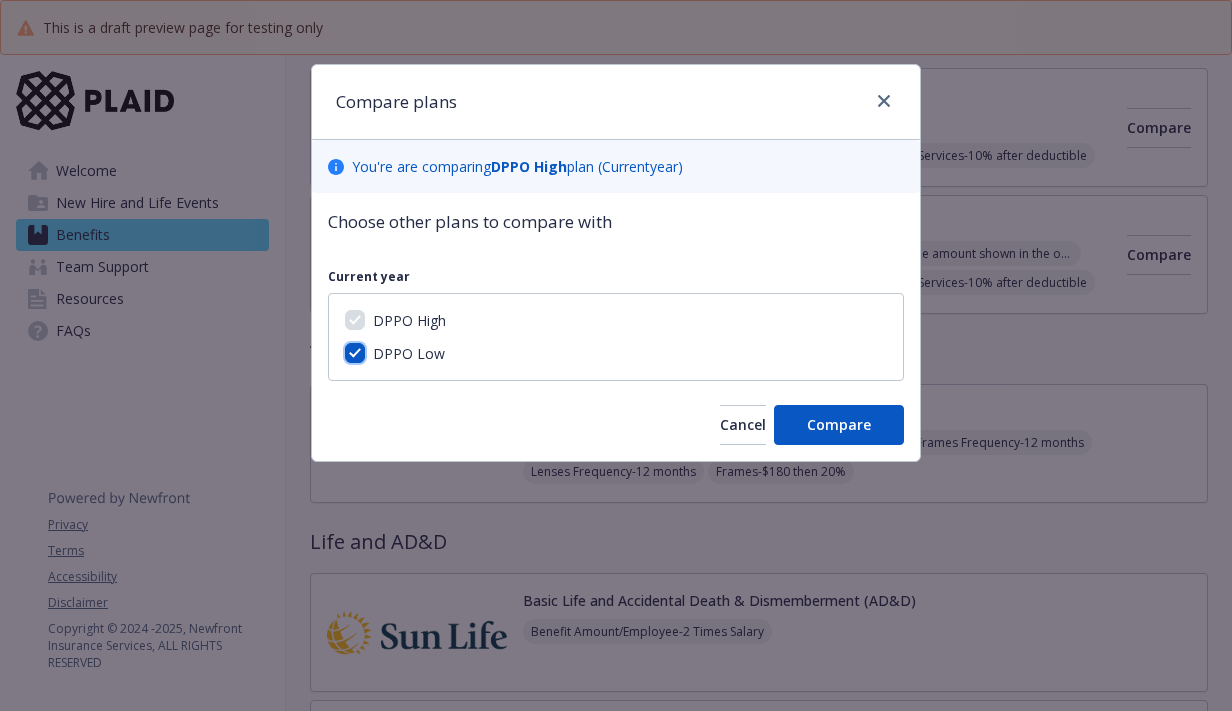 checkbox on "true" 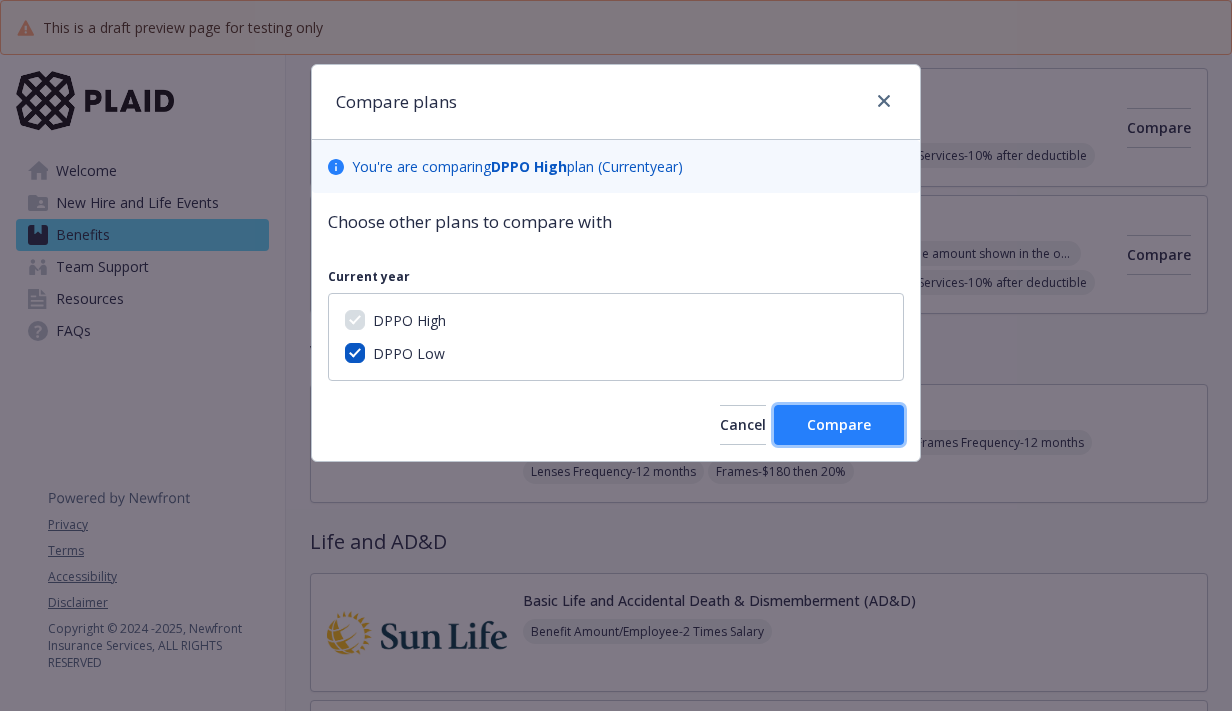 click on "Compare" at bounding box center [839, 424] 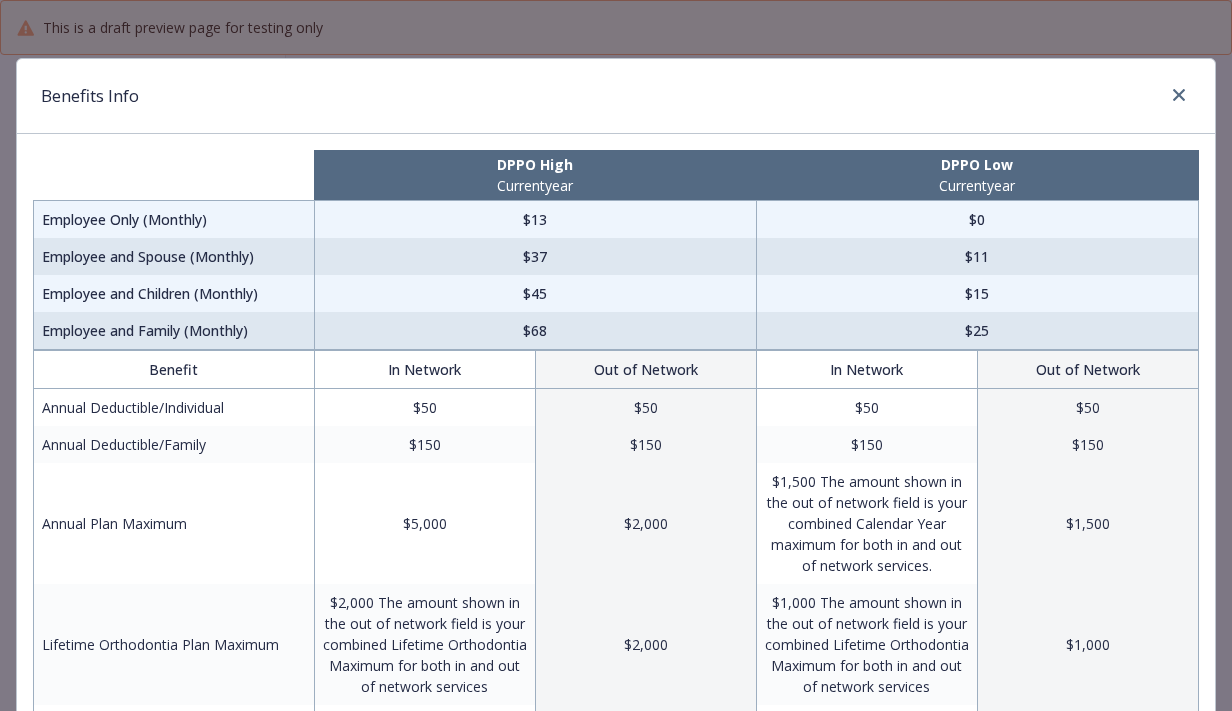 scroll, scrollTop: 0, scrollLeft: 0, axis: both 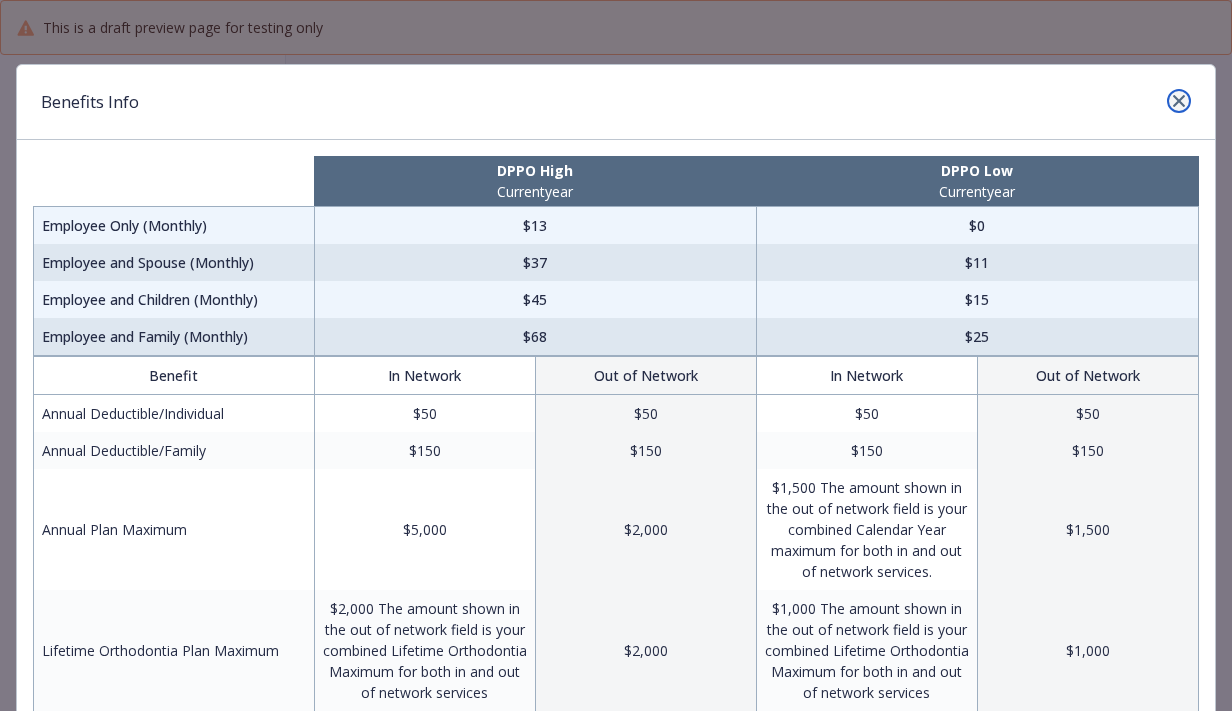 click 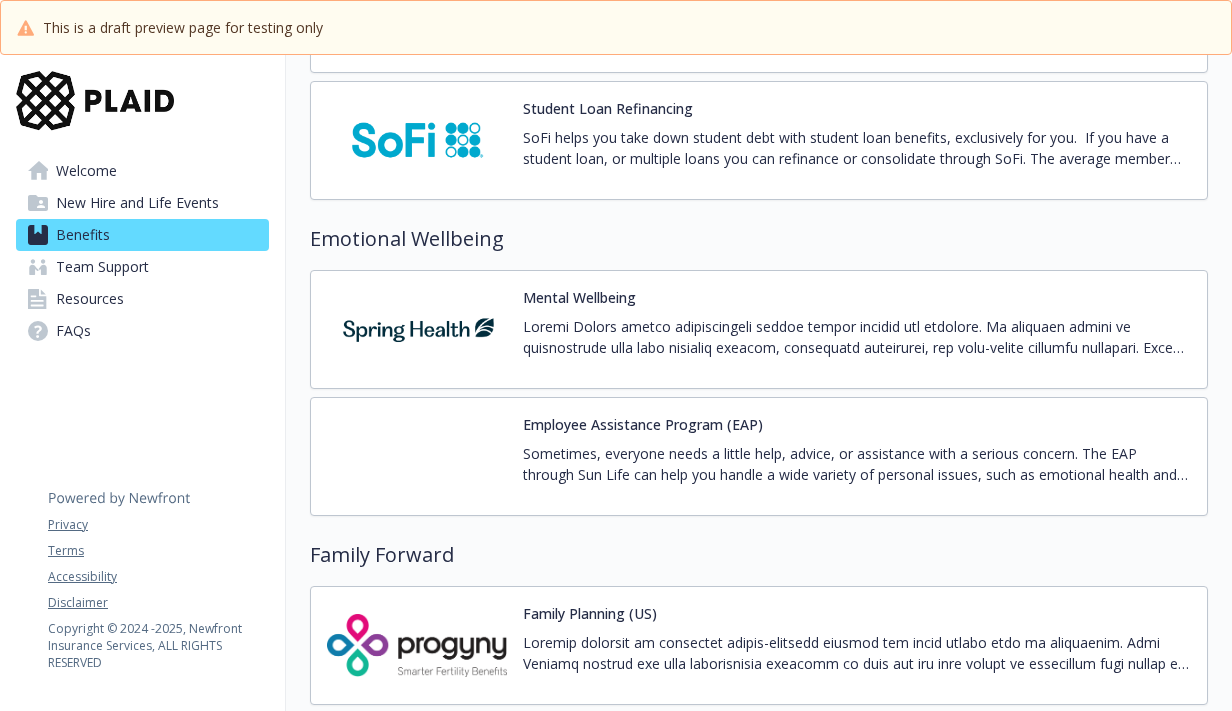 scroll, scrollTop: 3514, scrollLeft: 0, axis: vertical 